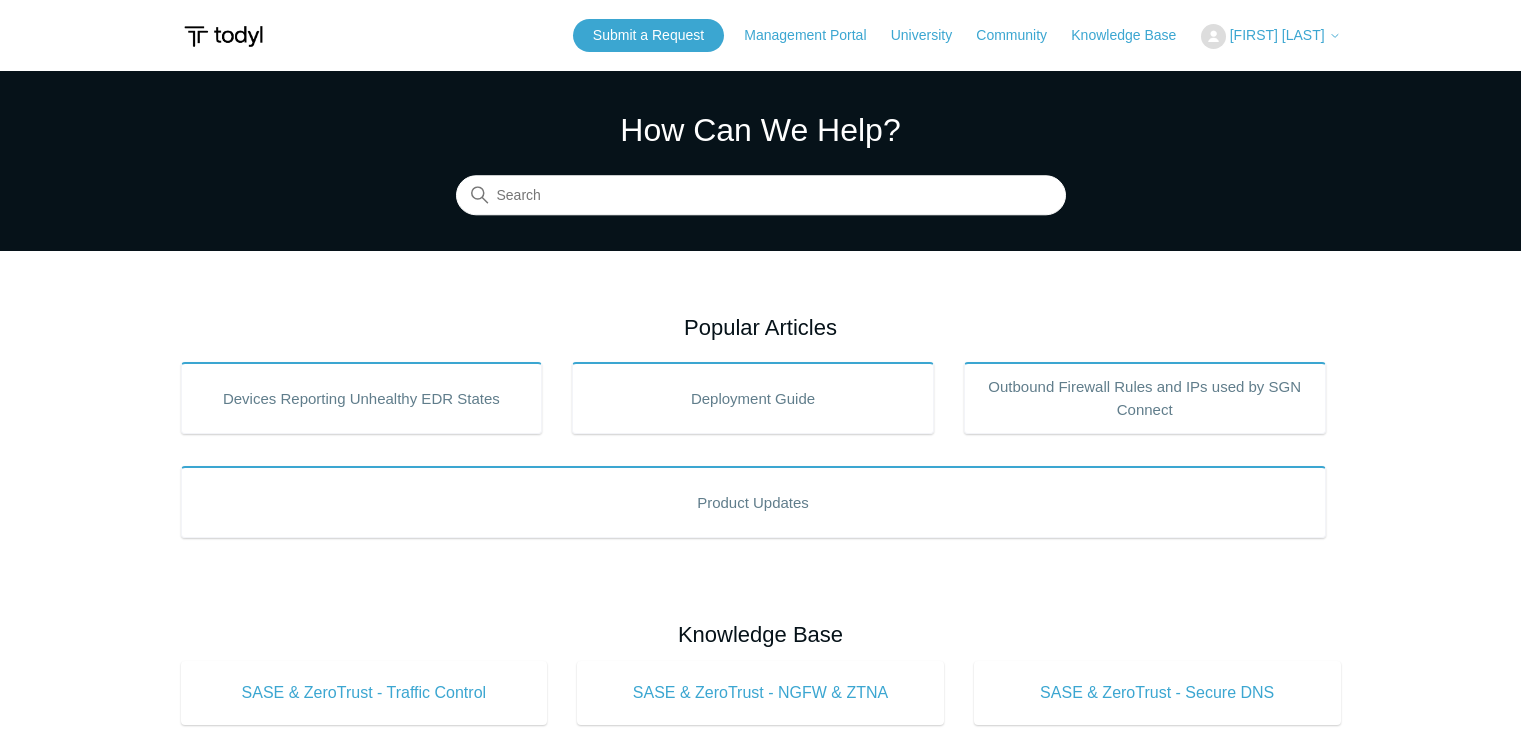 scroll, scrollTop: 0, scrollLeft: 0, axis: both 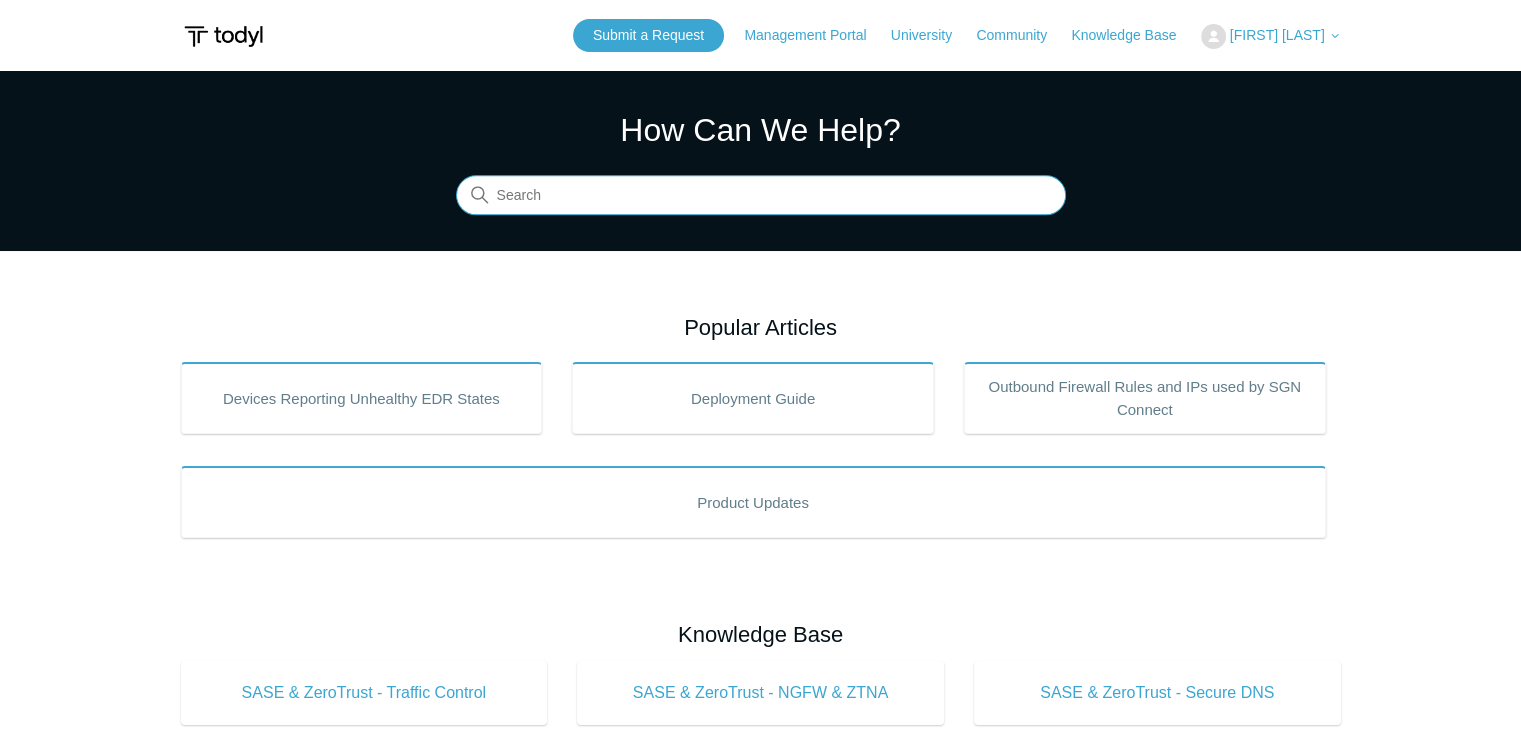 click at bounding box center [761, 196] 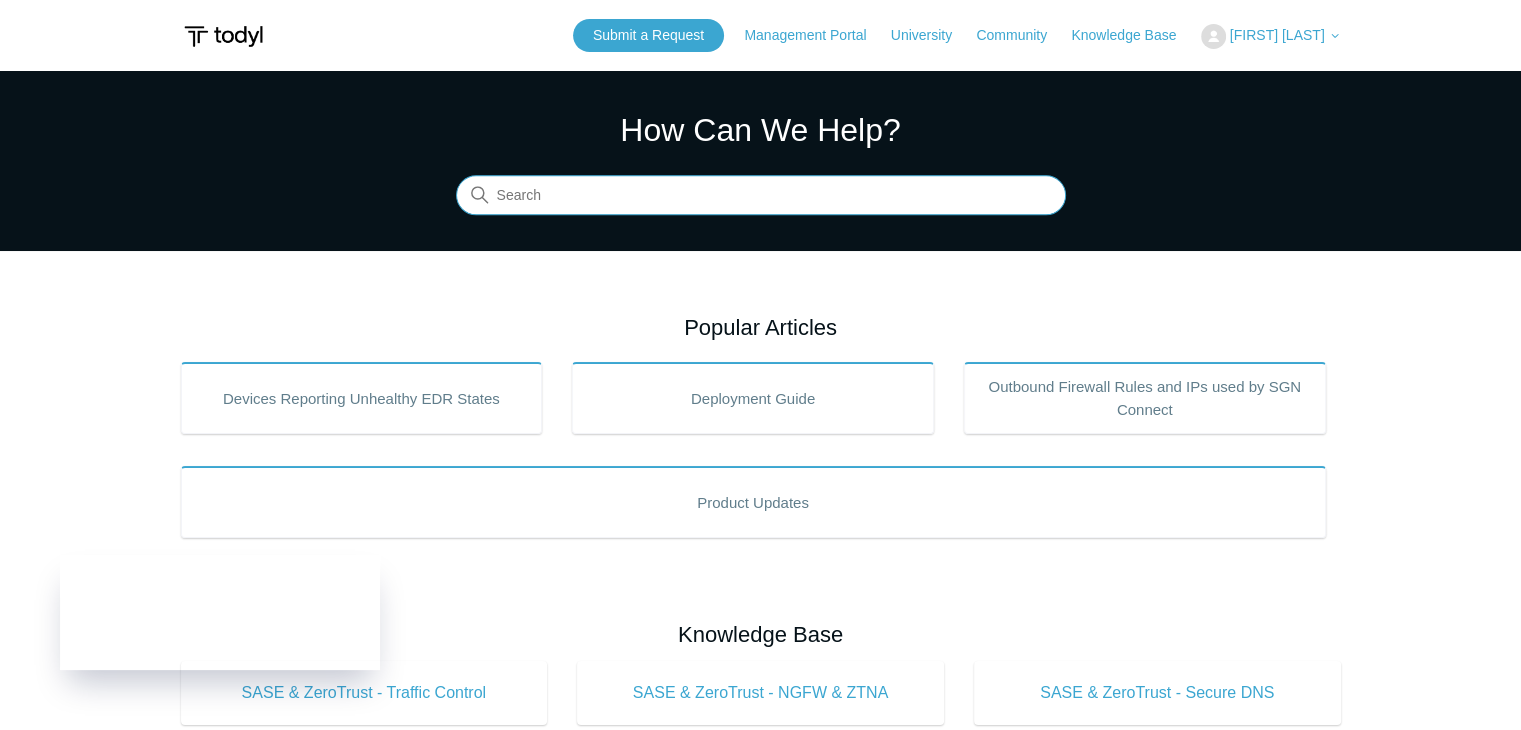 paste on "Spike in Malicious IP blocks" 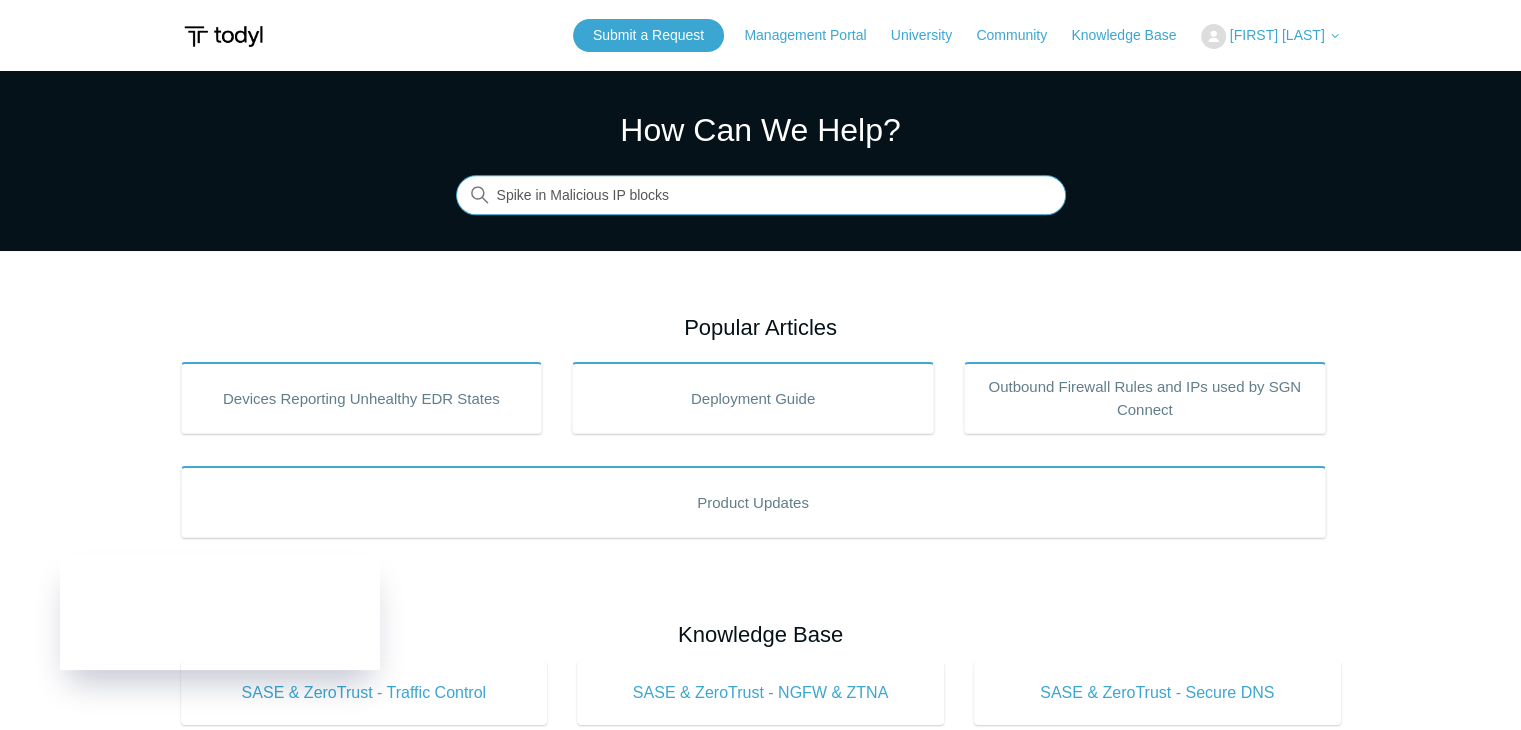 type on "Spike in Malicious IP blocks" 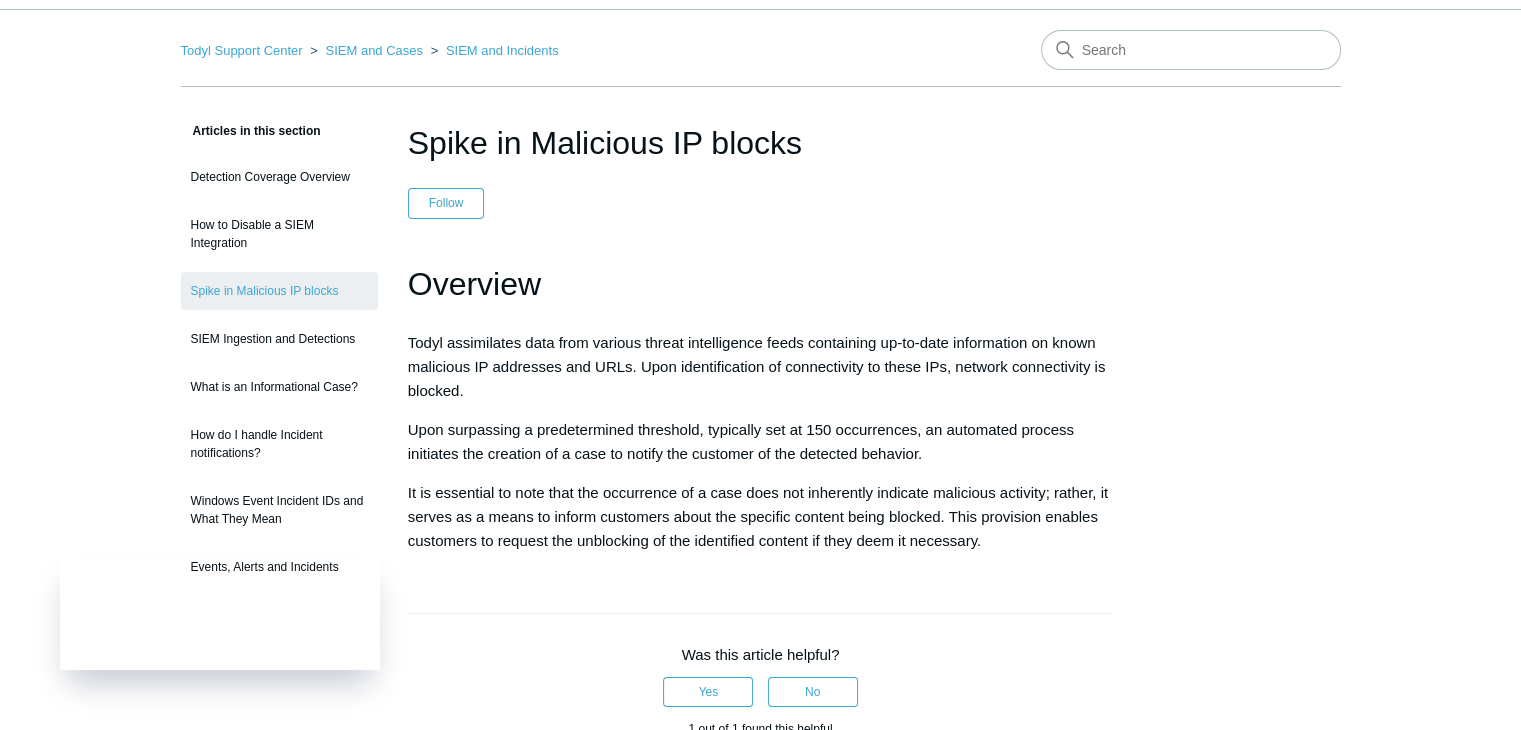 scroll, scrollTop: 0, scrollLeft: 0, axis: both 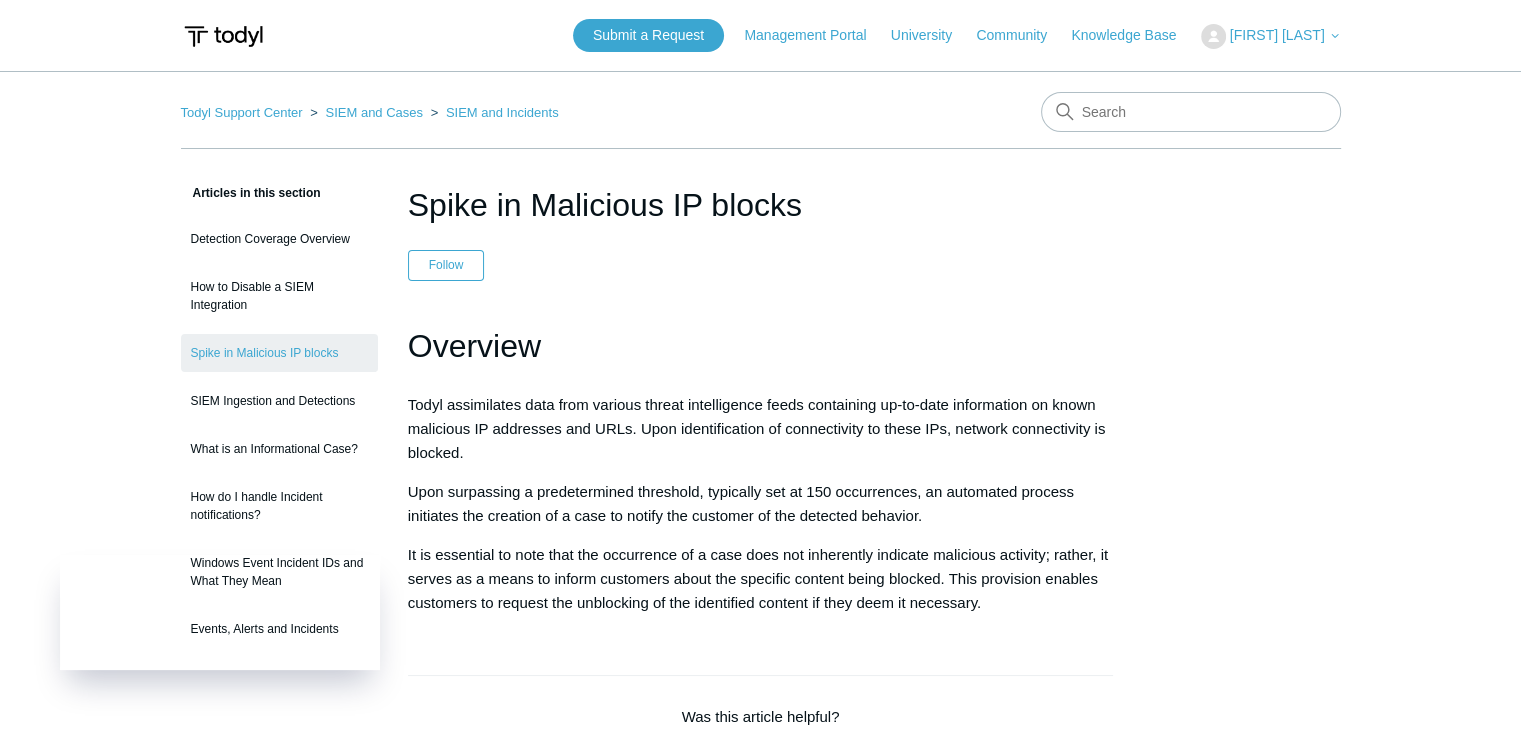 click on "Upon surpassing a predetermined threshold, typically set at 150 occurrences, an automated process initiates the creation of a case to notify the customer of the detected behavior." at bounding box center [761, 504] 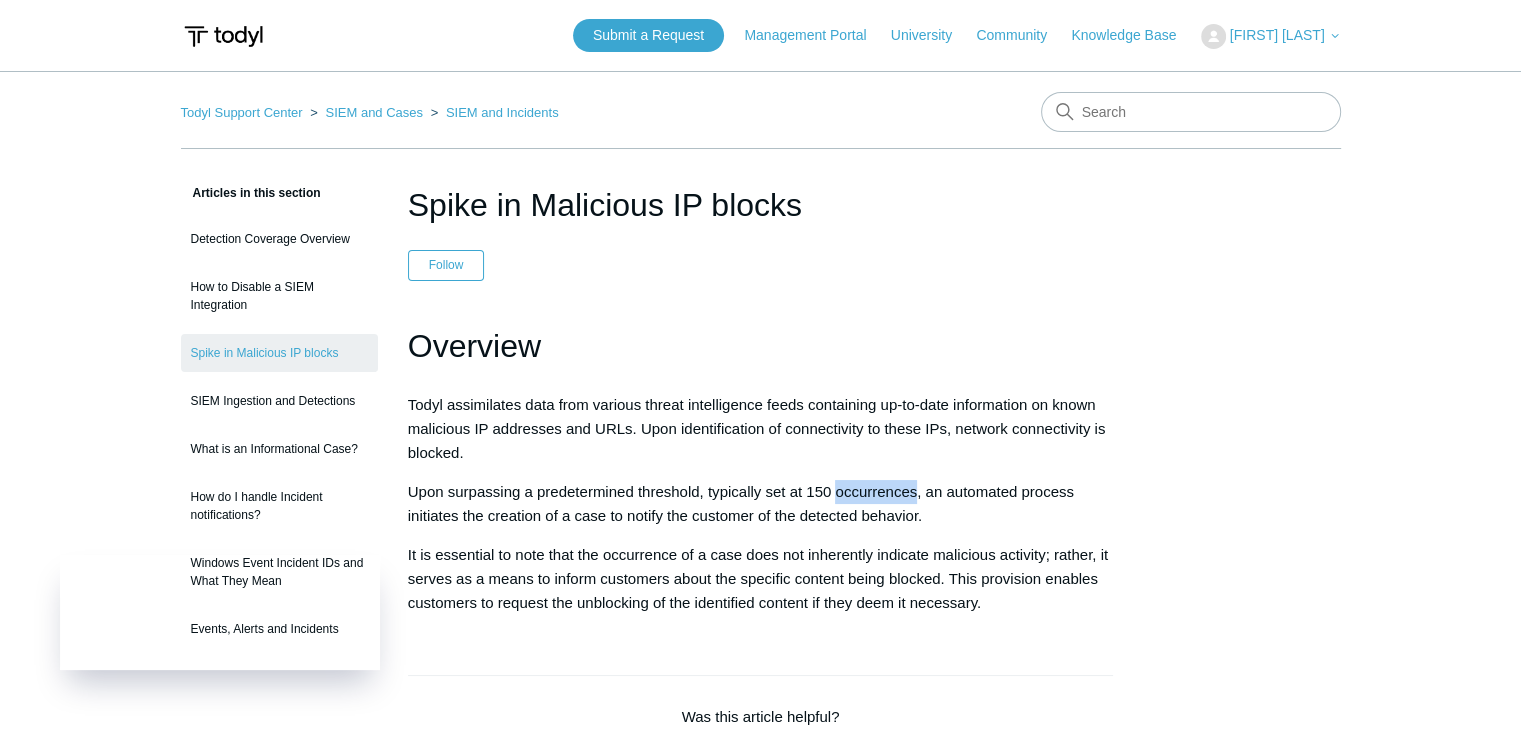 click on "Upon surpassing a predetermined threshold, typically set at 150 occurrences, an automated process initiates the creation of a case to notify the customer of the detected behavior." at bounding box center (761, 504) 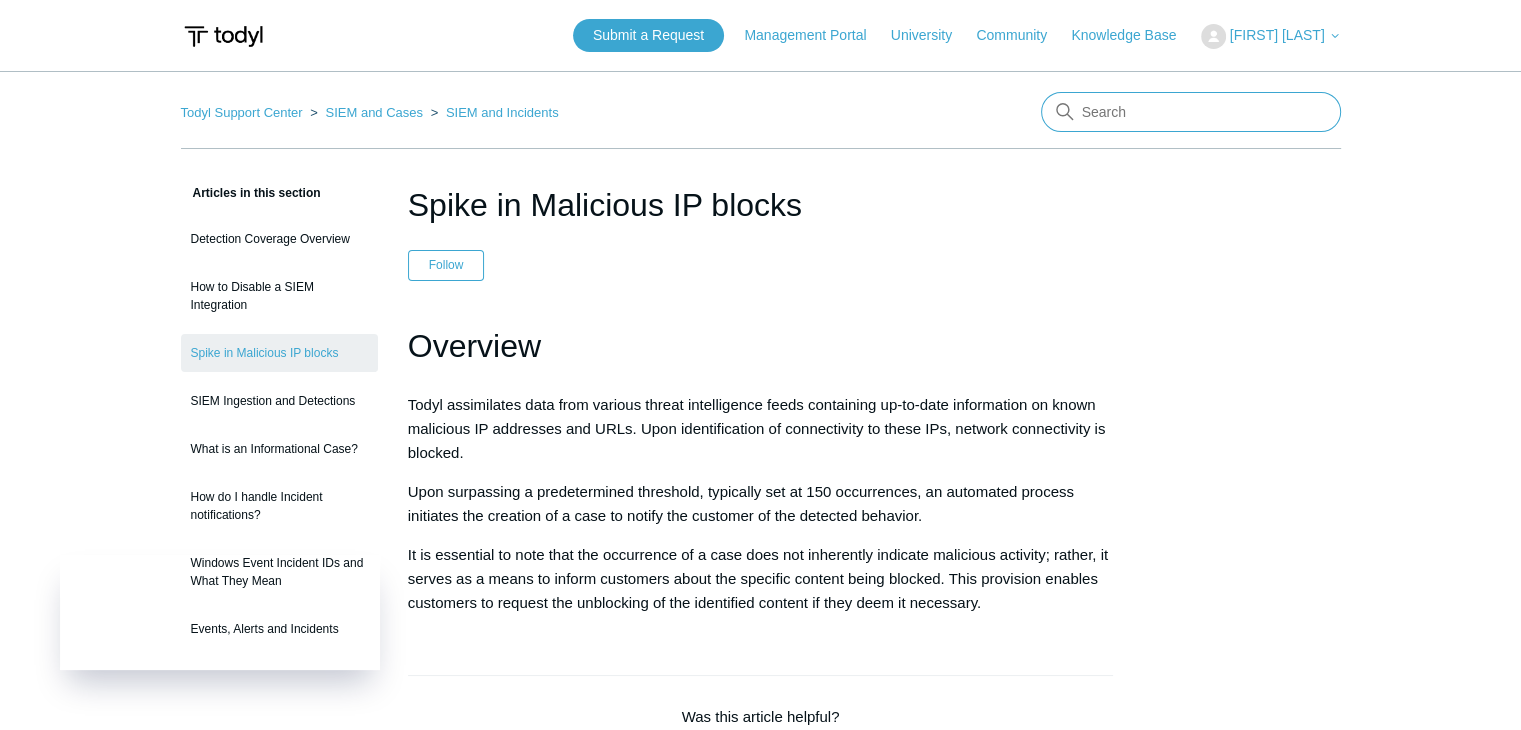 click at bounding box center (1191, 112) 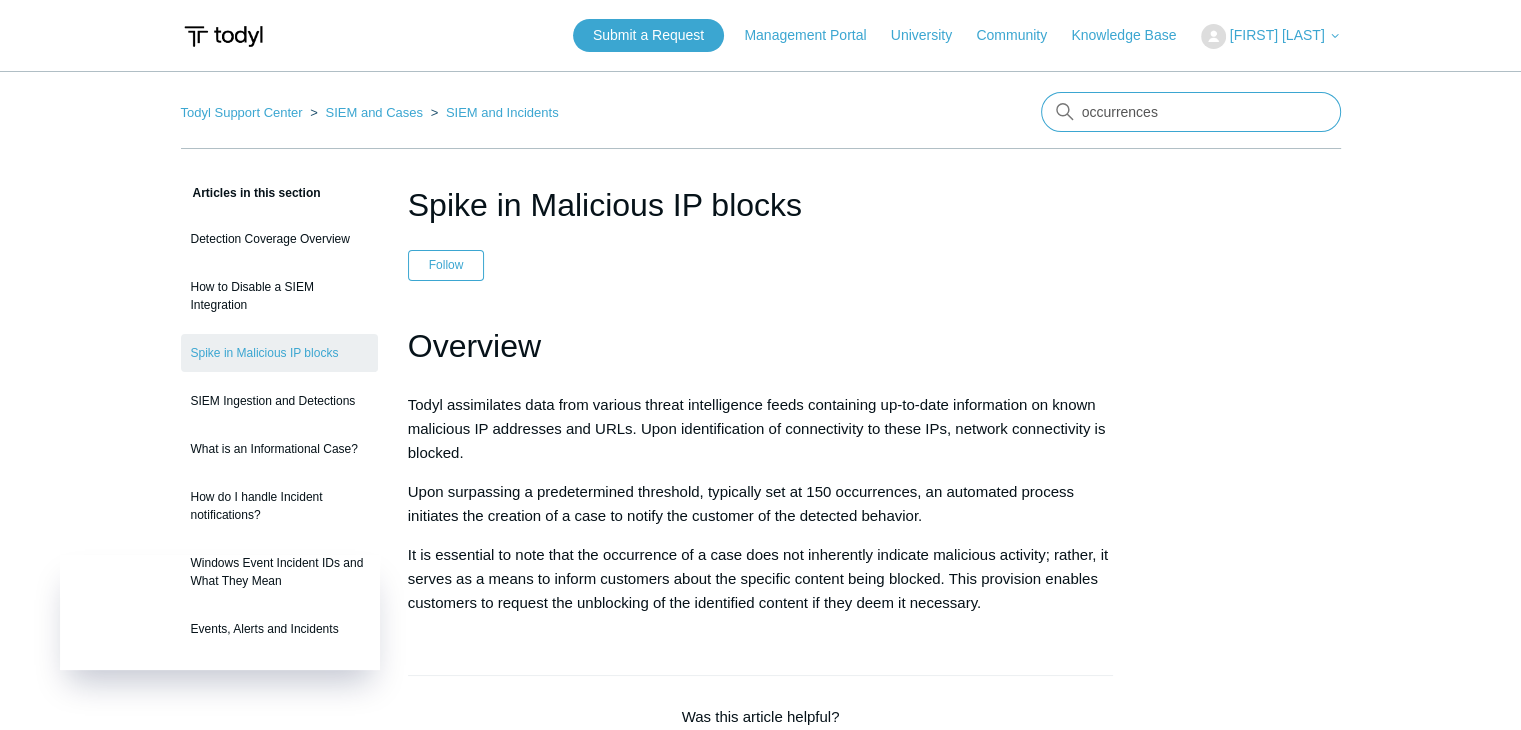 click on "occurrences" at bounding box center [1191, 112] 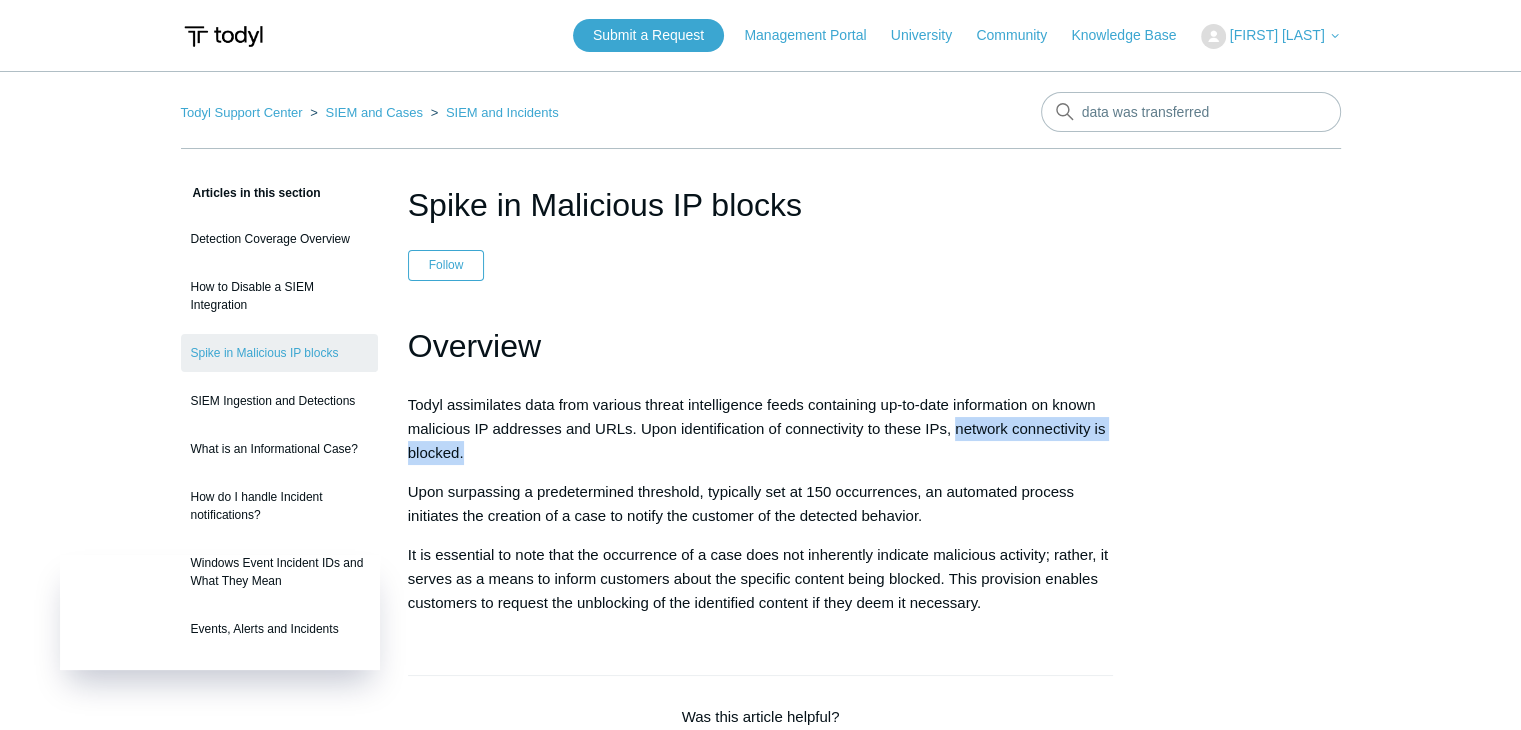 drag, startPoint x: 956, startPoint y: 428, endPoint x: 957, endPoint y: 441, distance: 13.038404 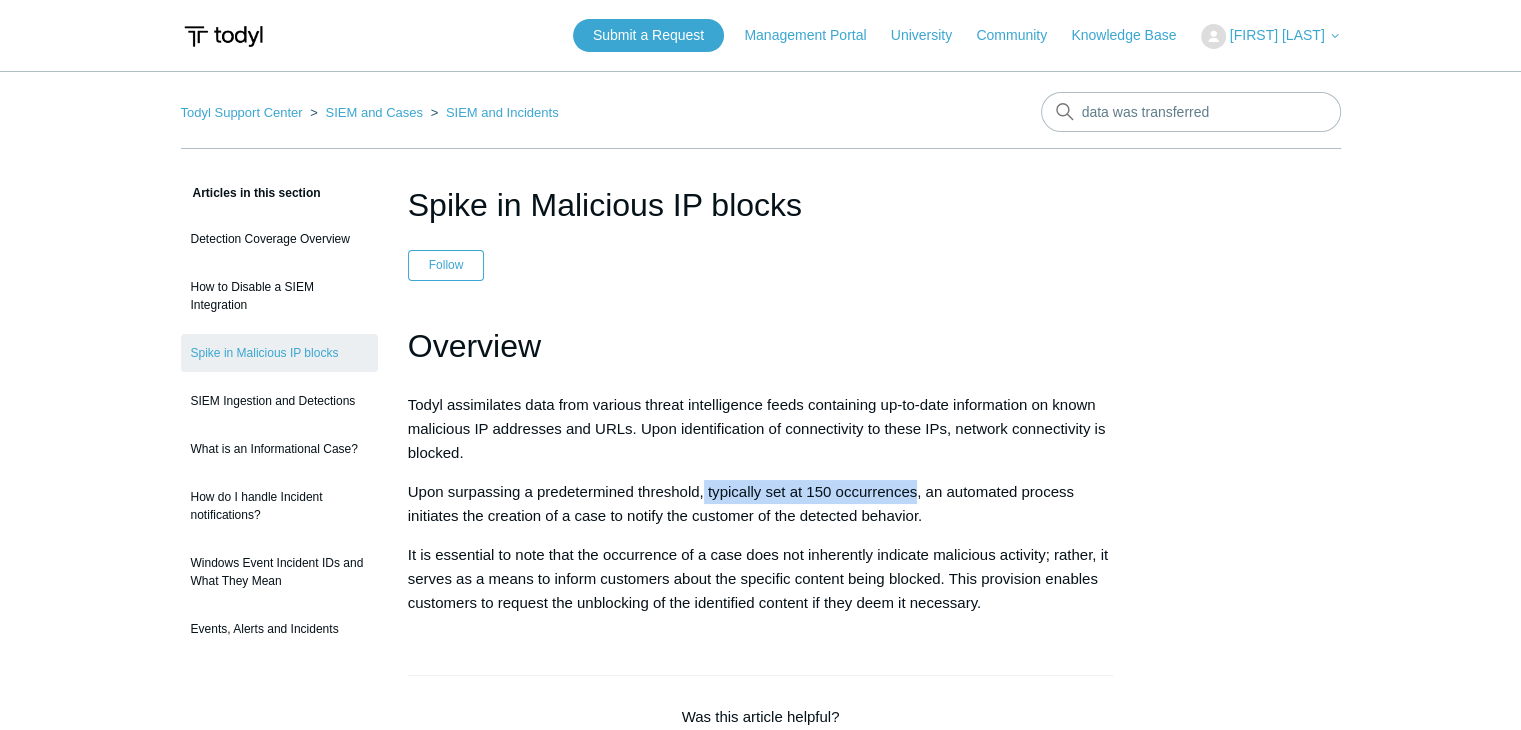 drag, startPoint x: 711, startPoint y: 495, endPoint x: 914, endPoint y: 485, distance: 203.24615 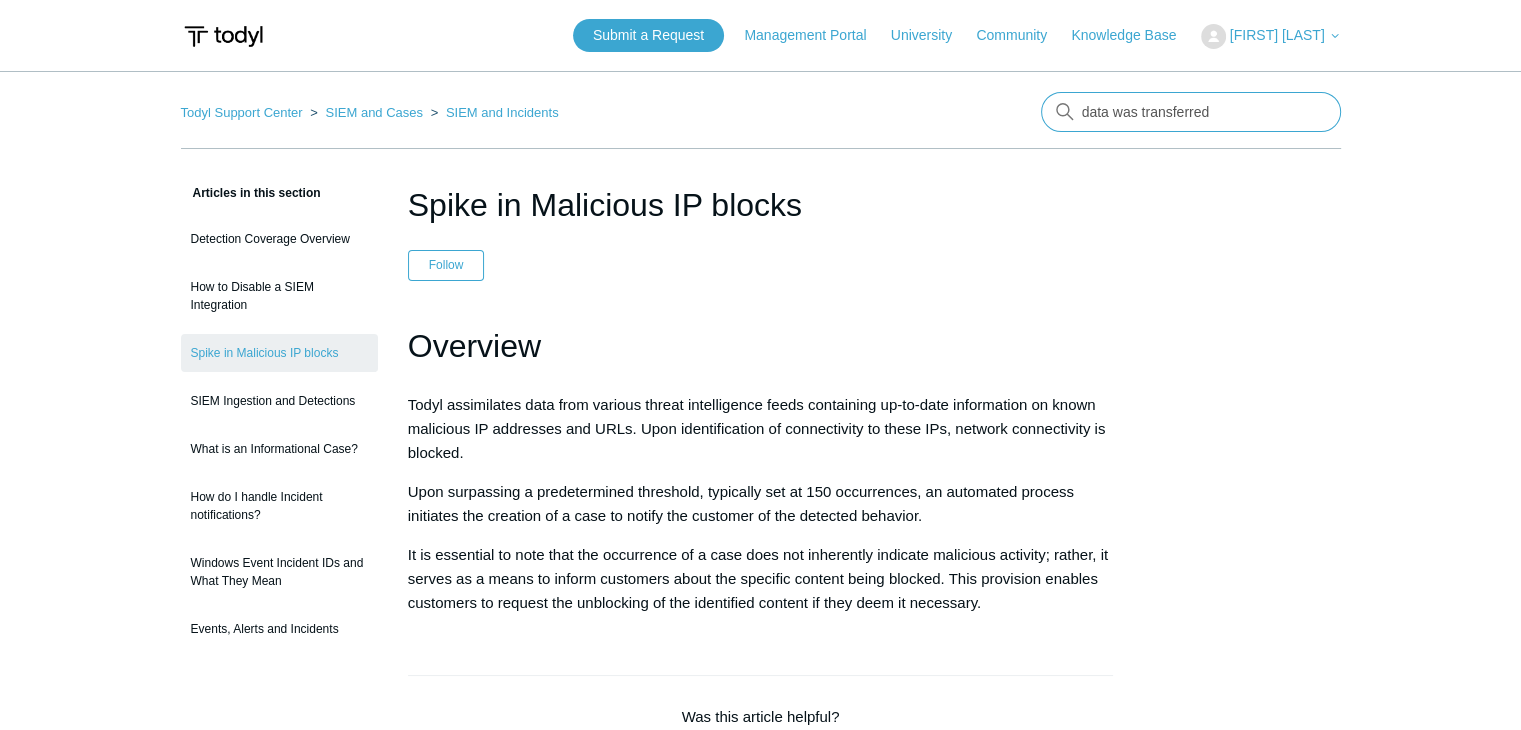 click on "data was transferred" at bounding box center (1191, 112) 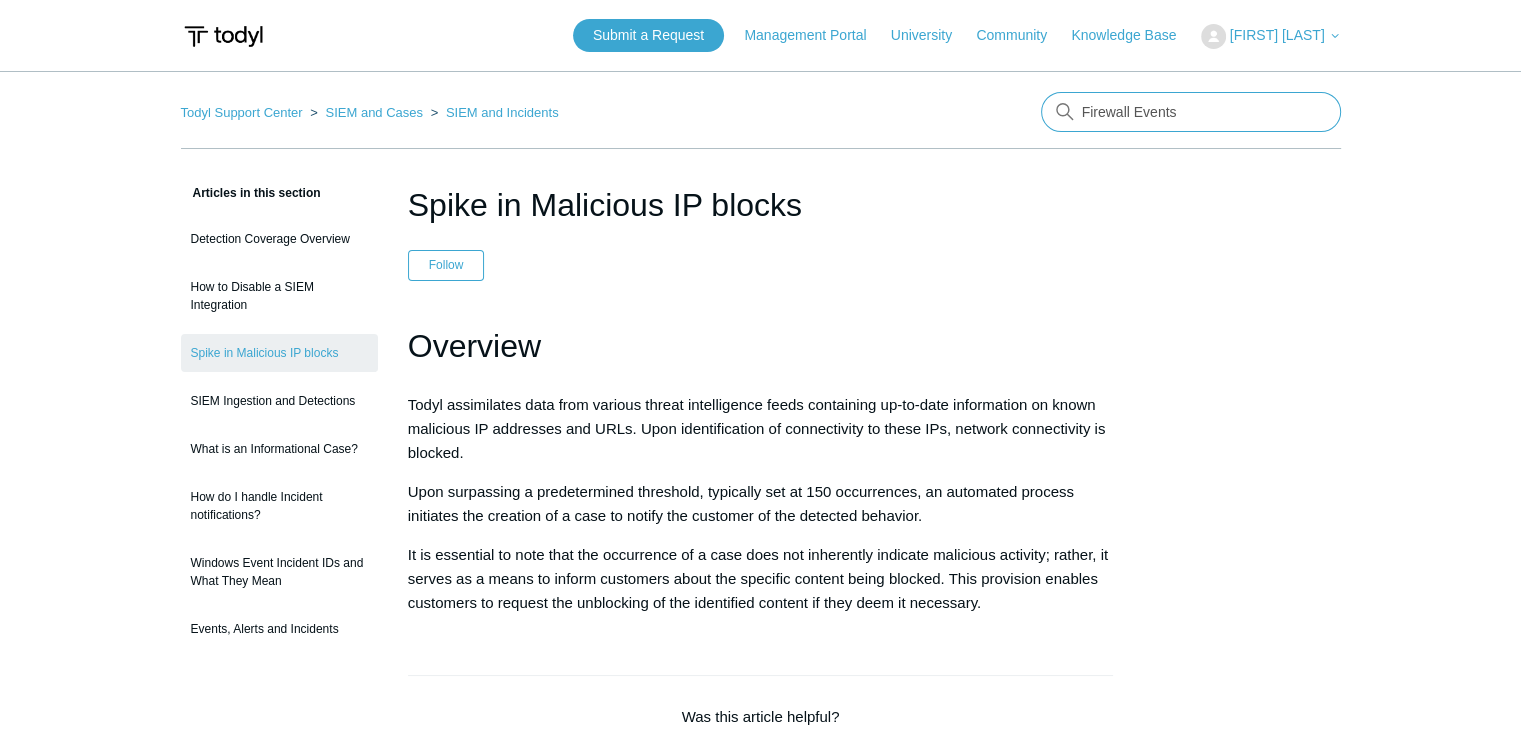 type on "Firewall Events" 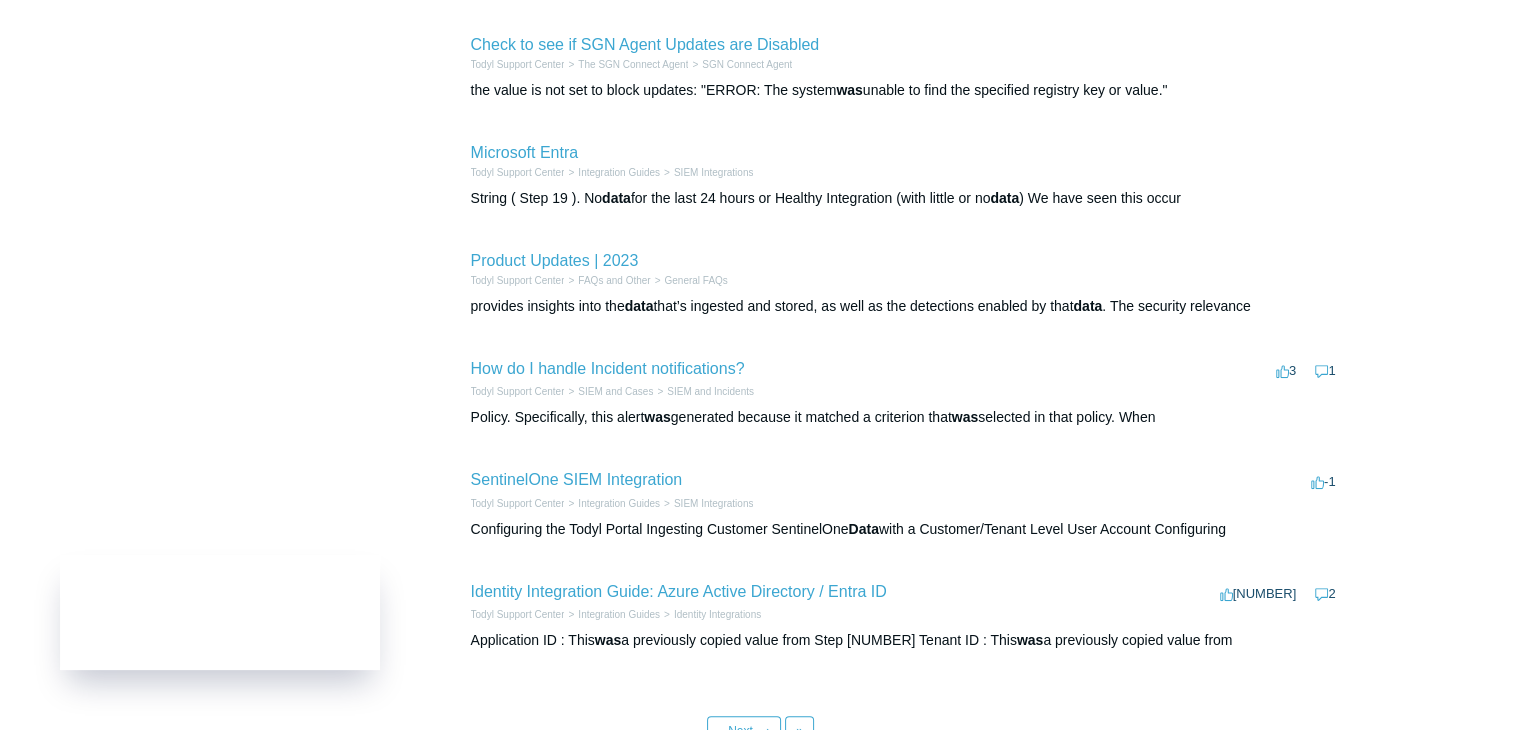 scroll, scrollTop: 700, scrollLeft: 0, axis: vertical 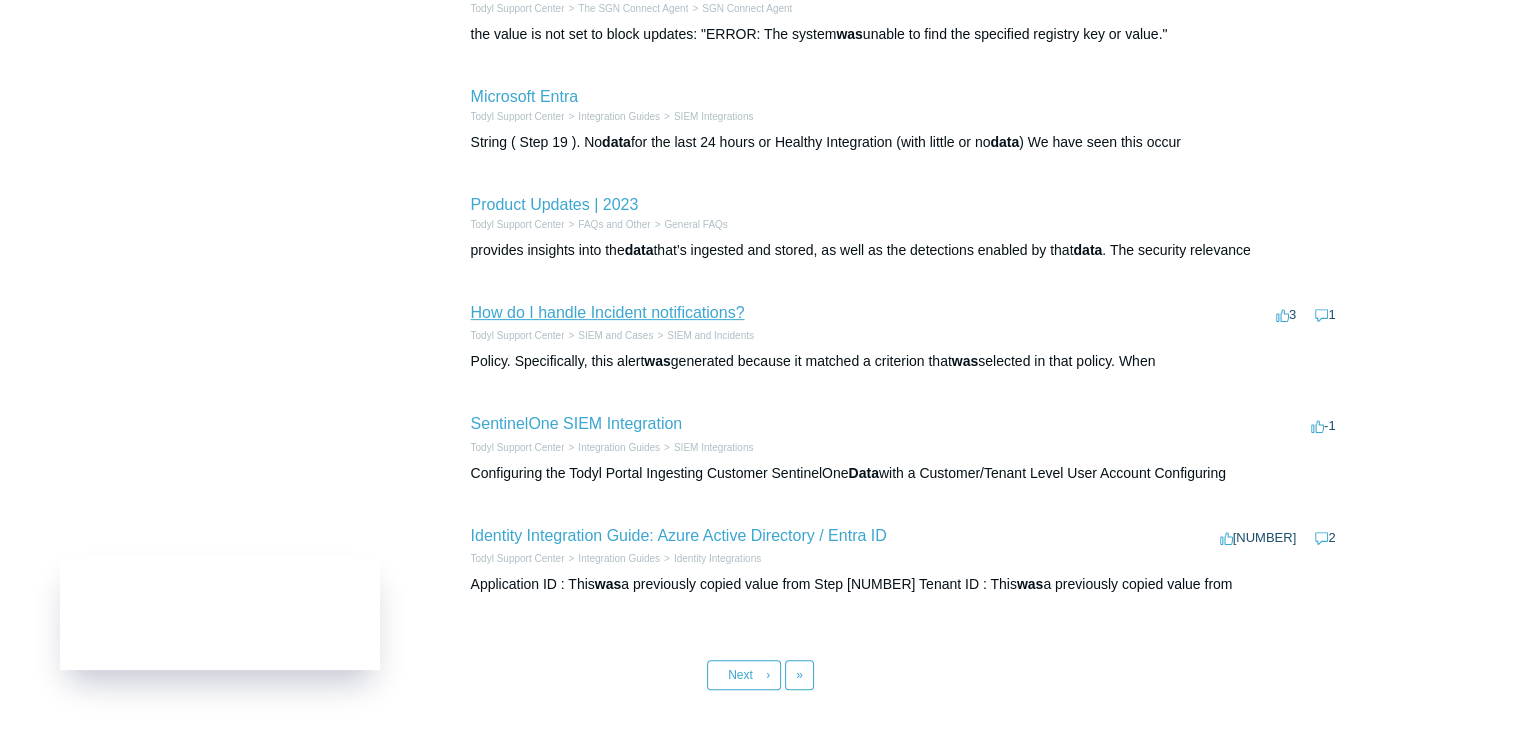 click on "How do I handle Incident notifications?" at bounding box center [608, 312] 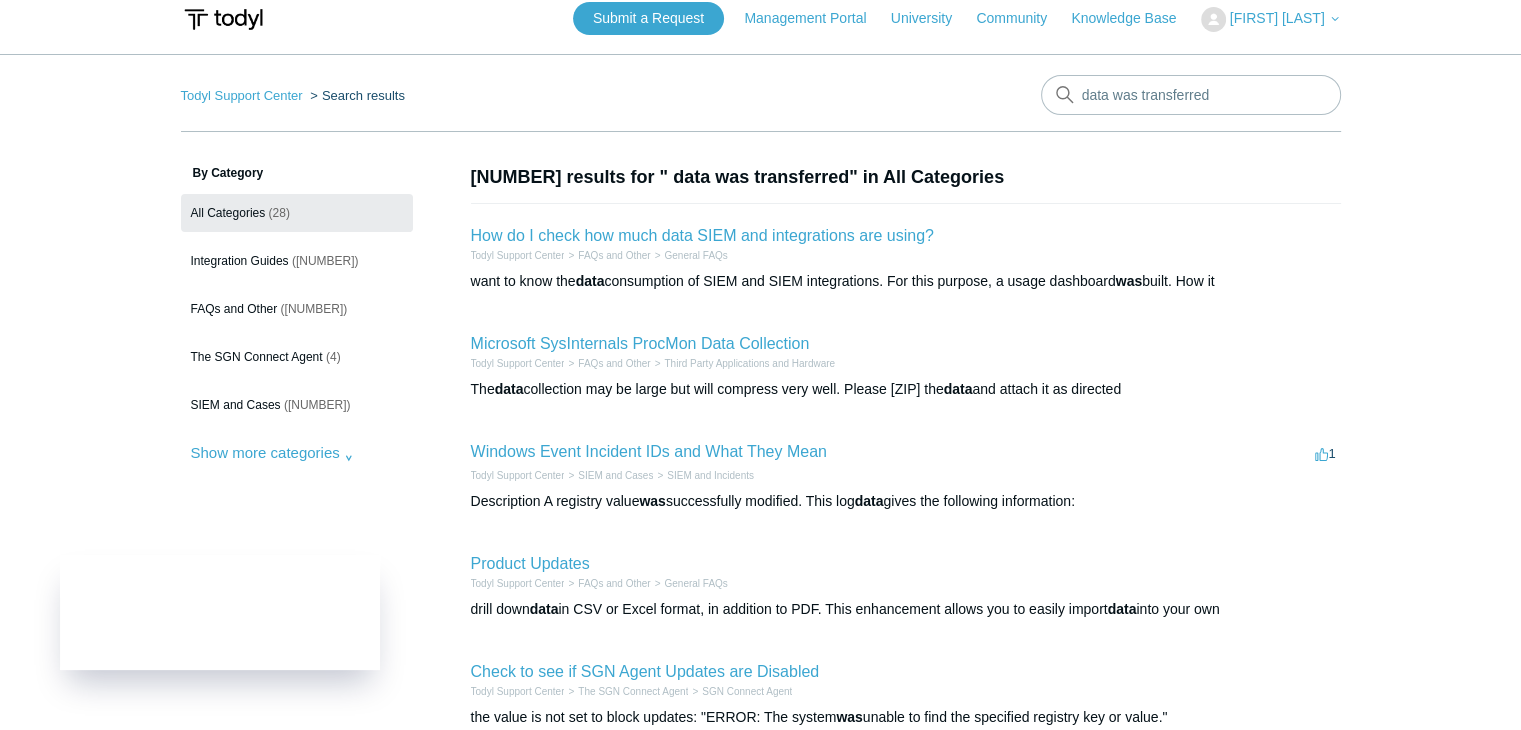 scroll, scrollTop: 0, scrollLeft: 0, axis: both 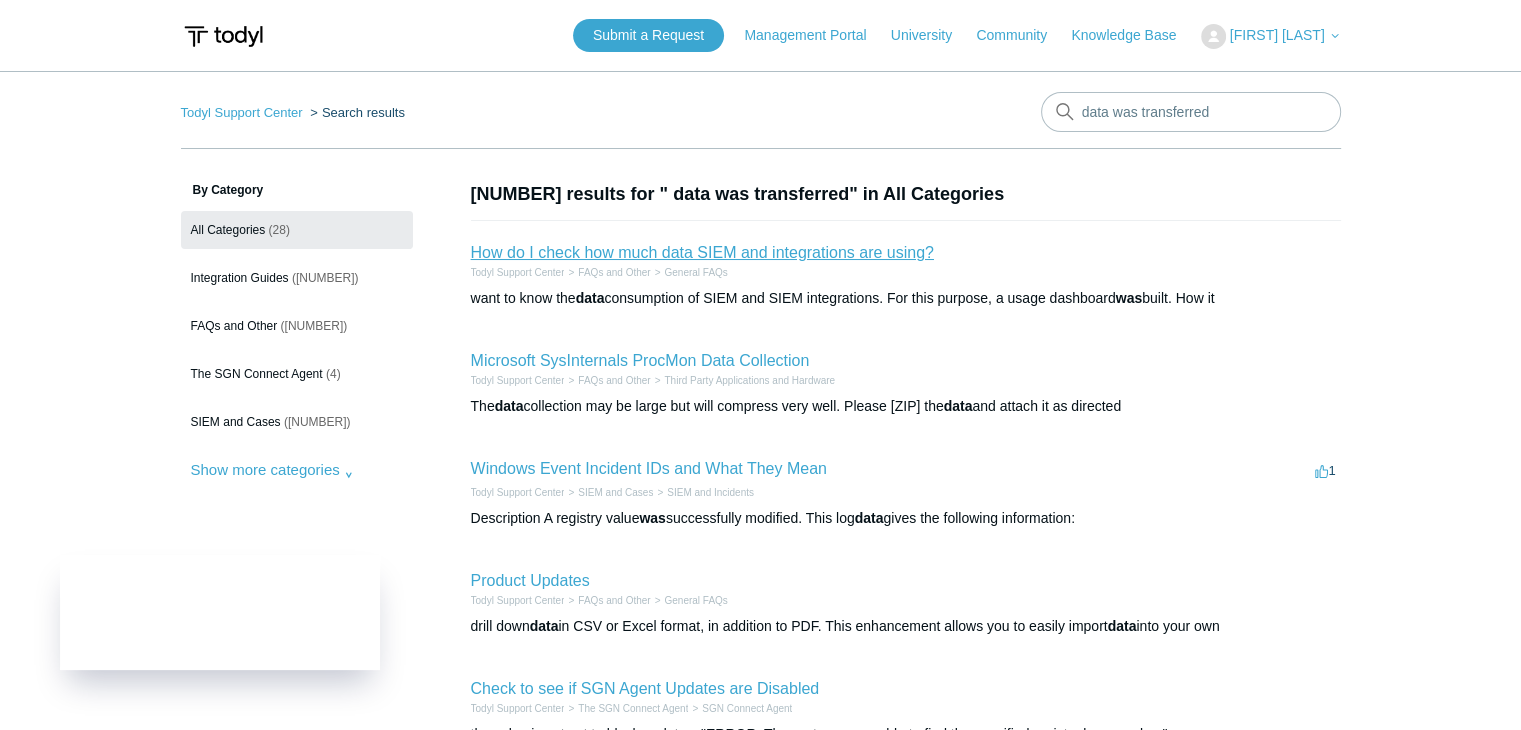 click on "How do I check how much data SIEM and integrations are using?" at bounding box center [702, 252] 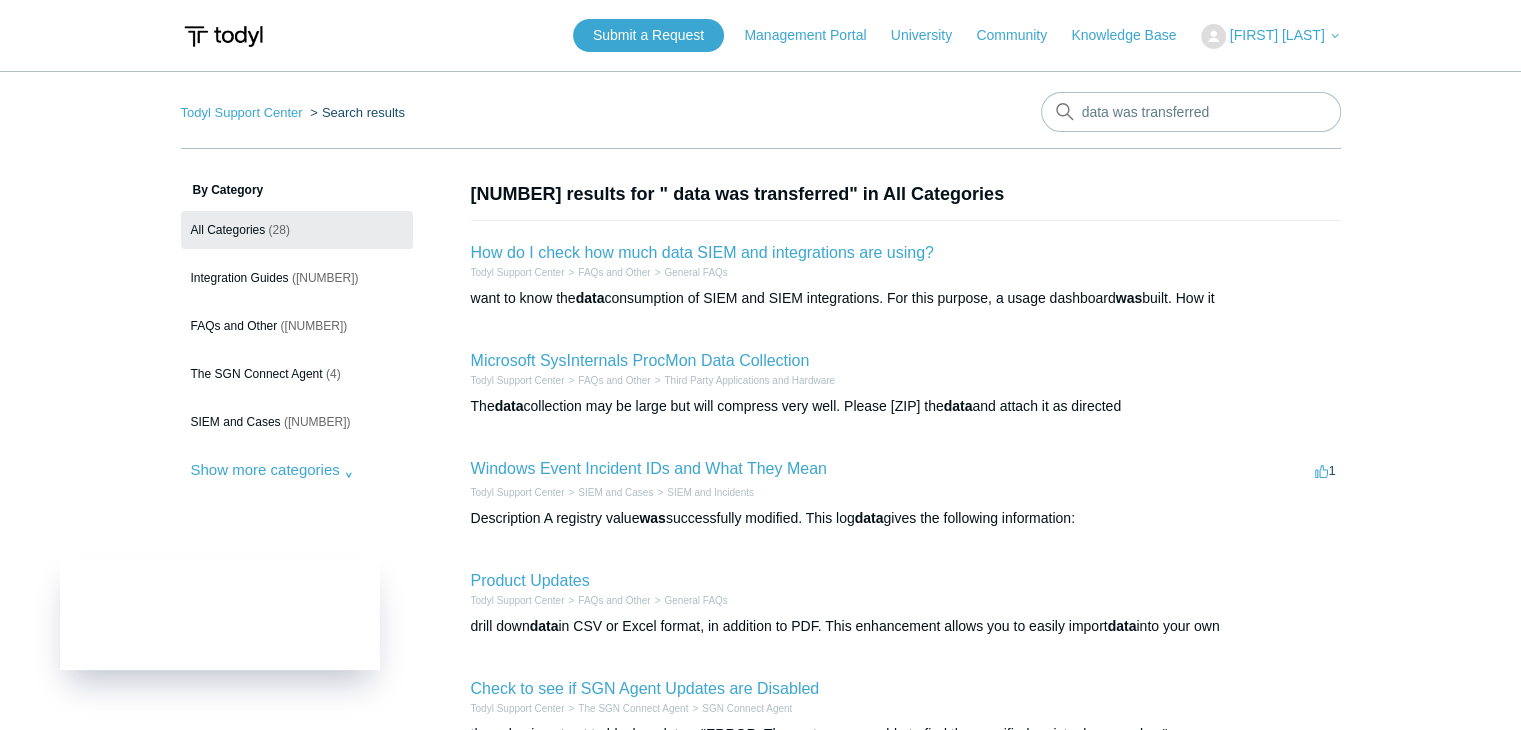 click on "[NUMBER] results for " data was transferred" in All Categories
How do I check how much data SIEM and integrations are using?
Todyl Support Center
FAQs and Other
General FAQs
want to know the  data  consumption of SIEM and SIEM integrations. For this purpose, a usage dashboard  was  built. How it
Microsoft SysInternals ProcMon Data Collection The  data" at bounding box center (906, 760) 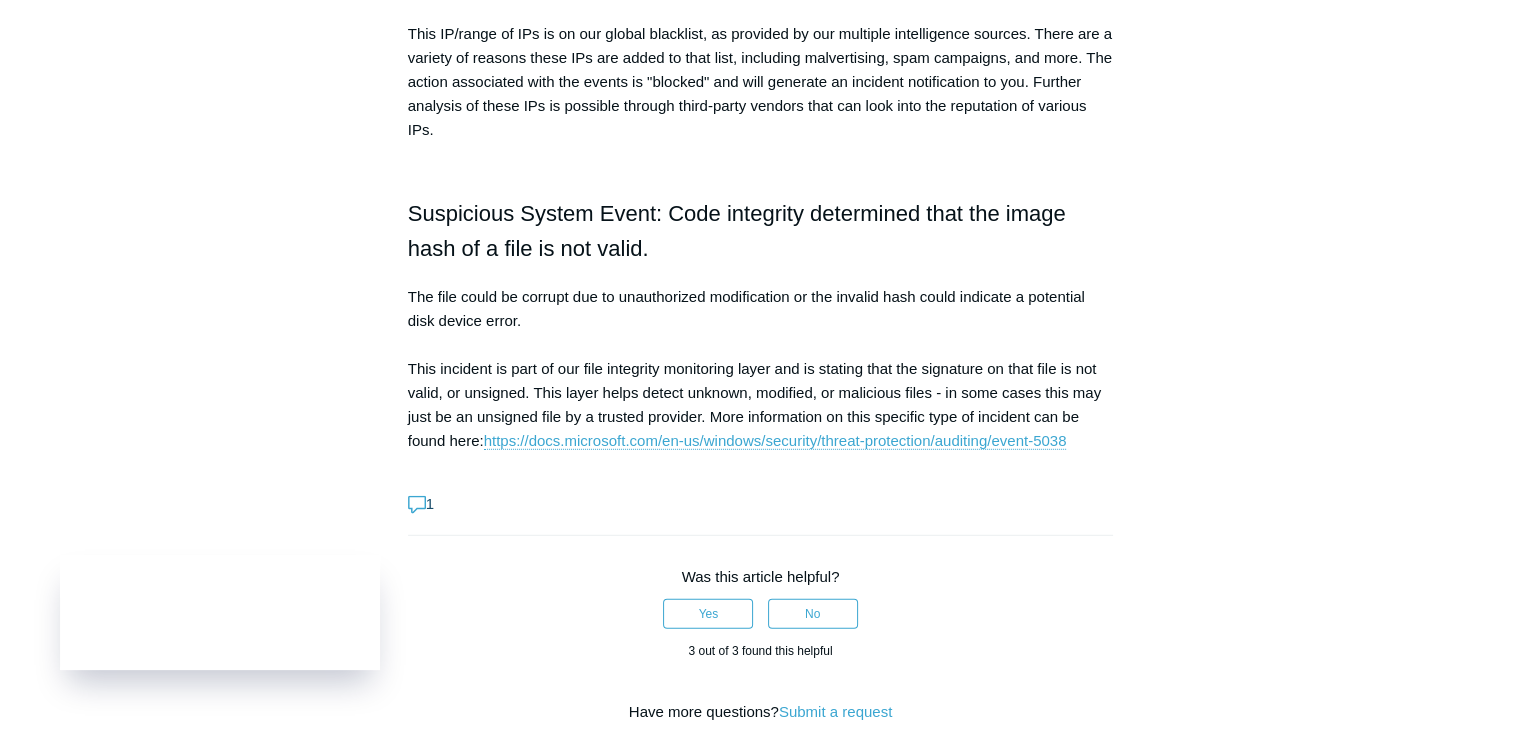 scroll, scrollTop: 5800, scrollLeft: 0, axis: vertical 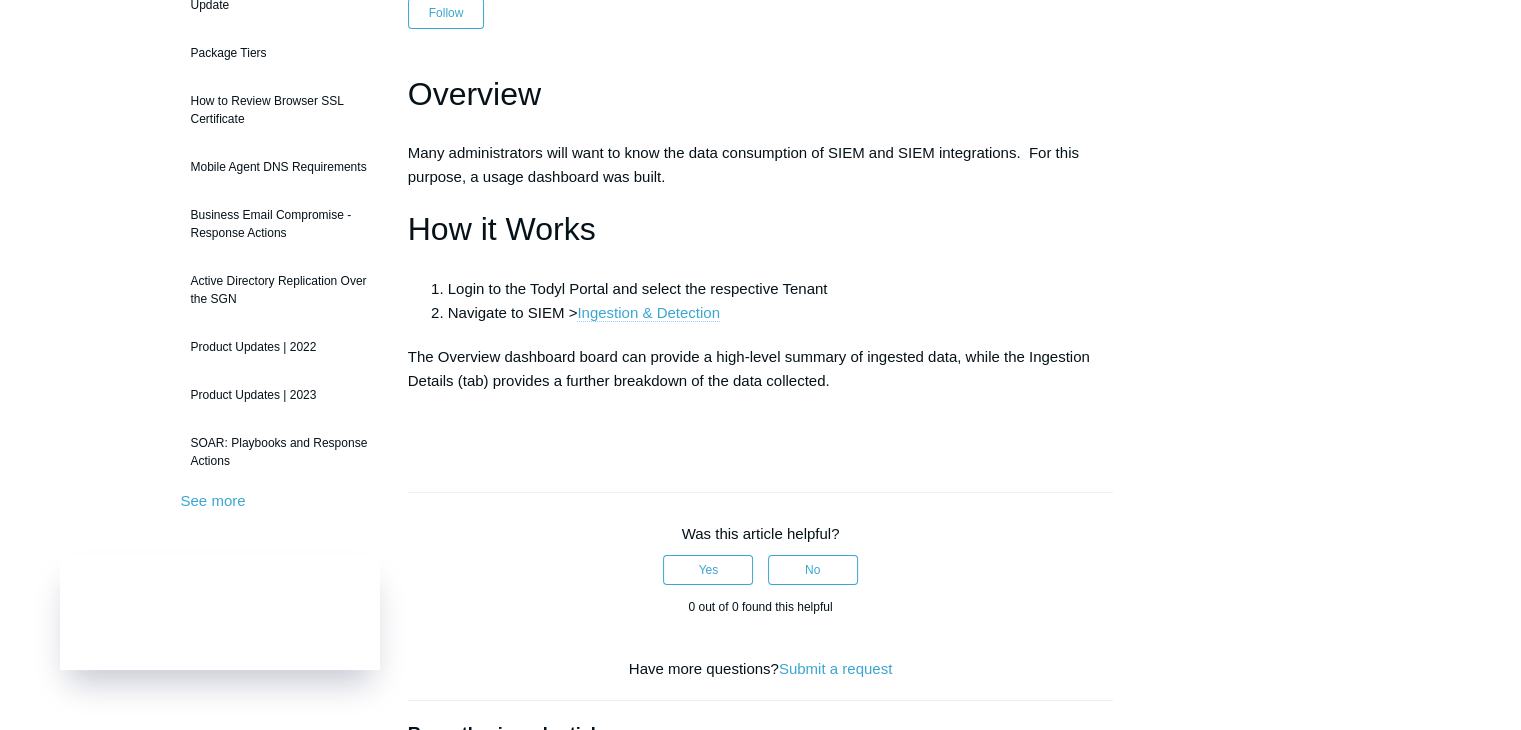 click on "Ingestion & Detection" at bounding box center (648, 313) 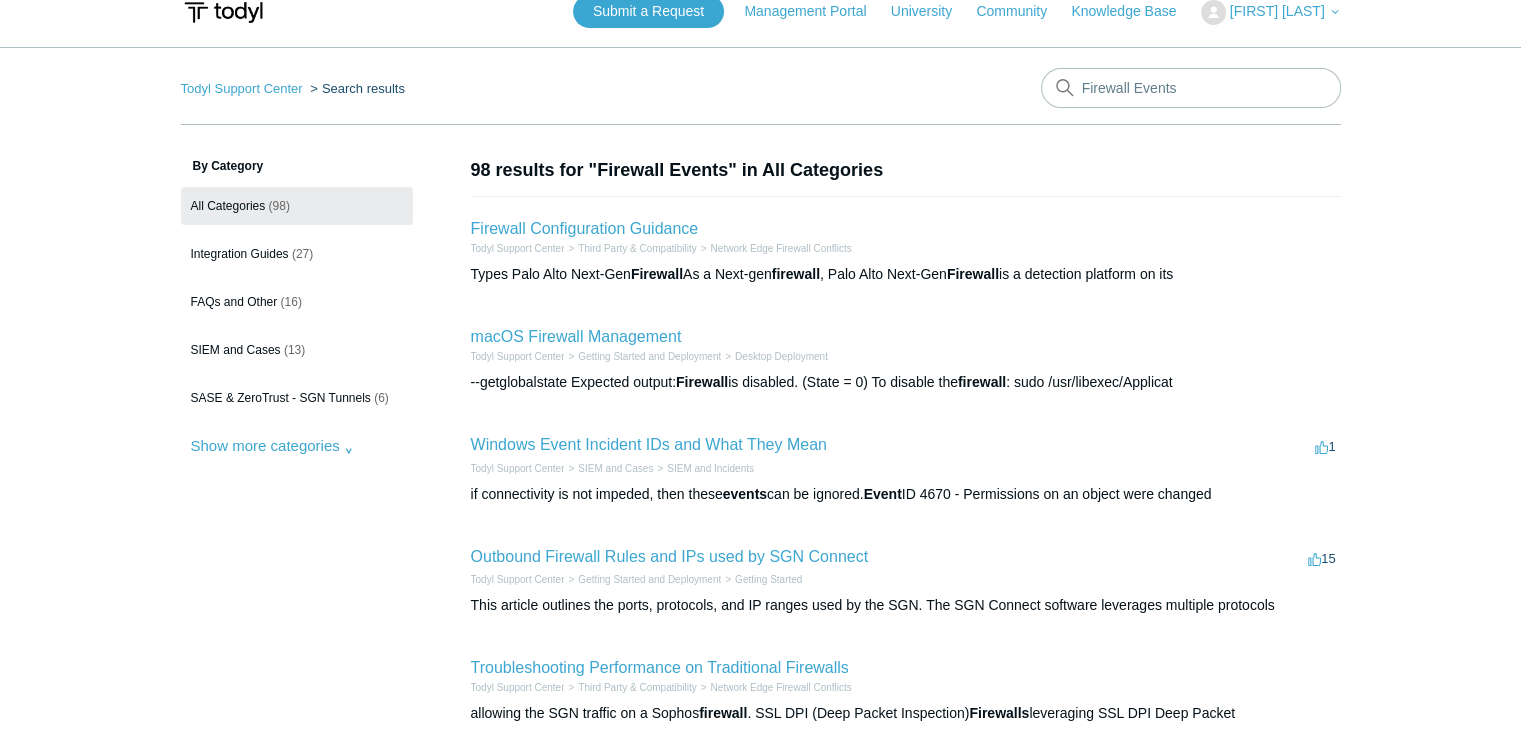 scroll, scrollTop: 0, scrollLeft: 0, axis: both 